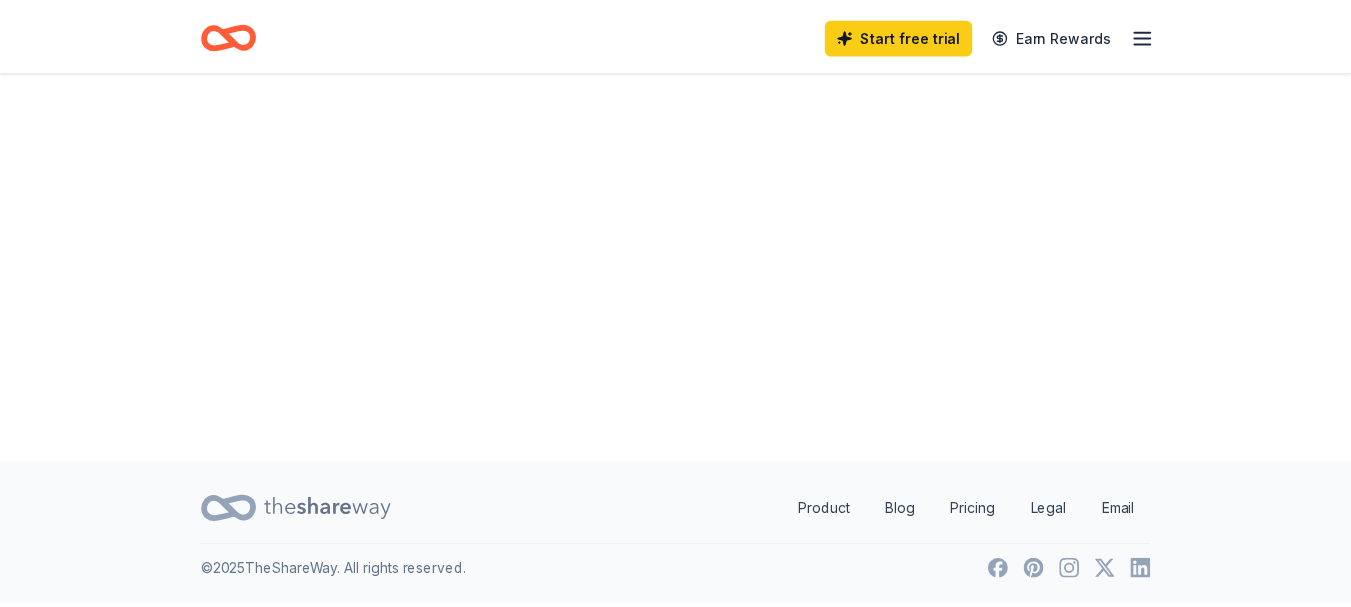 scroll, scrollTop: 0, scrollLeft: 0, axis: both 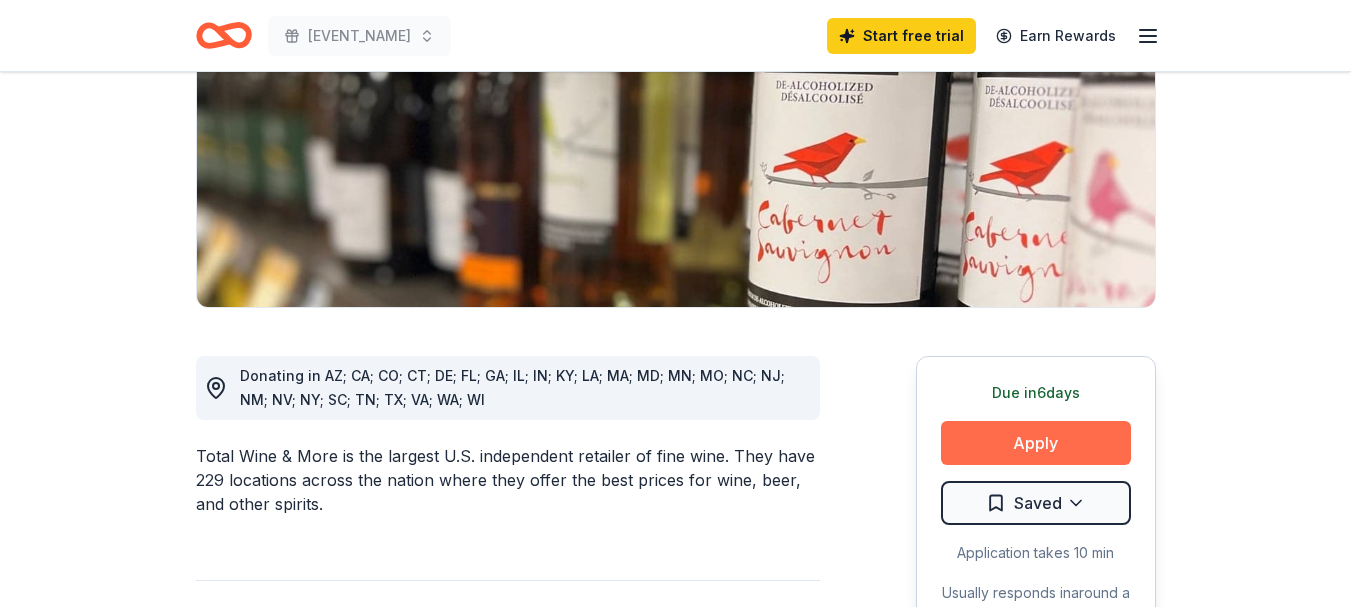 click on "Apply" at bounding box center (1036, 443) 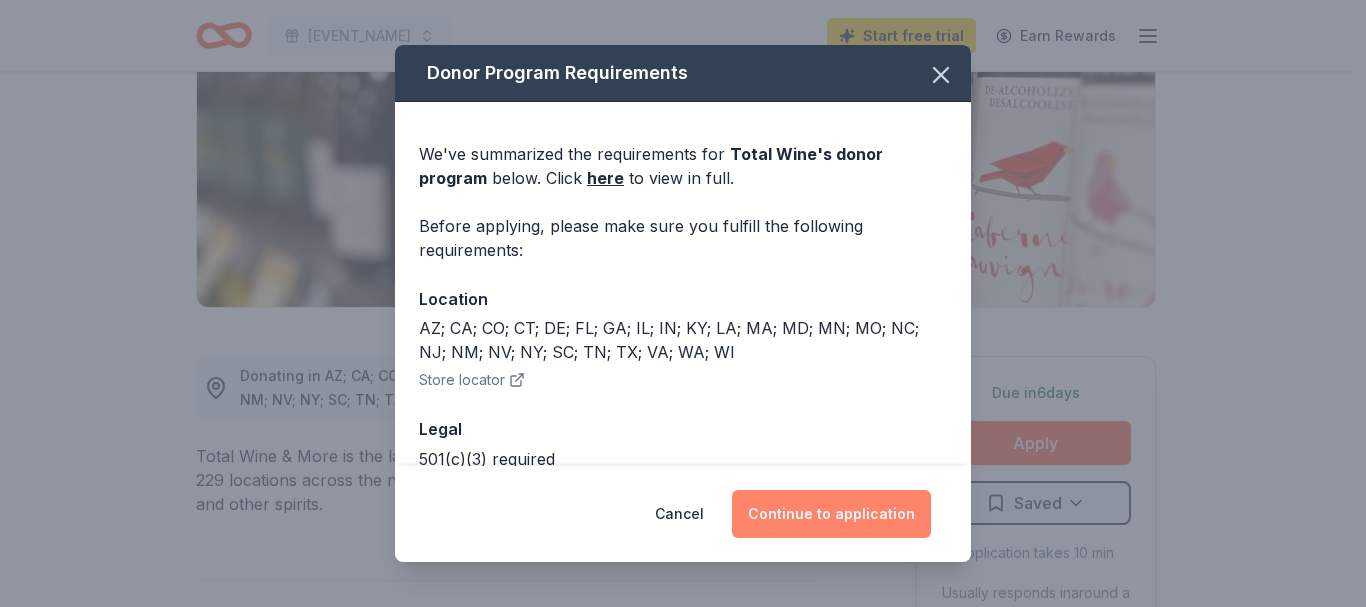 click on "Continue to application" at bounding box center [831, 514] 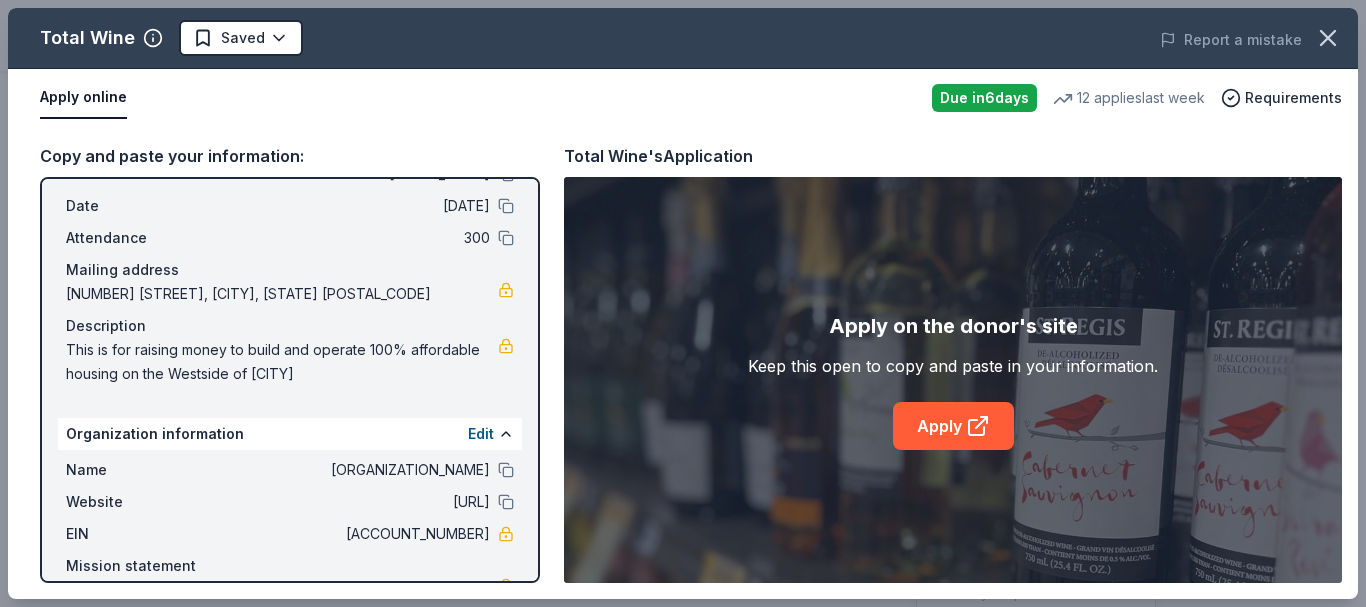scroll, scrollTop: 166, scrollLeft: 0, axis: vertical 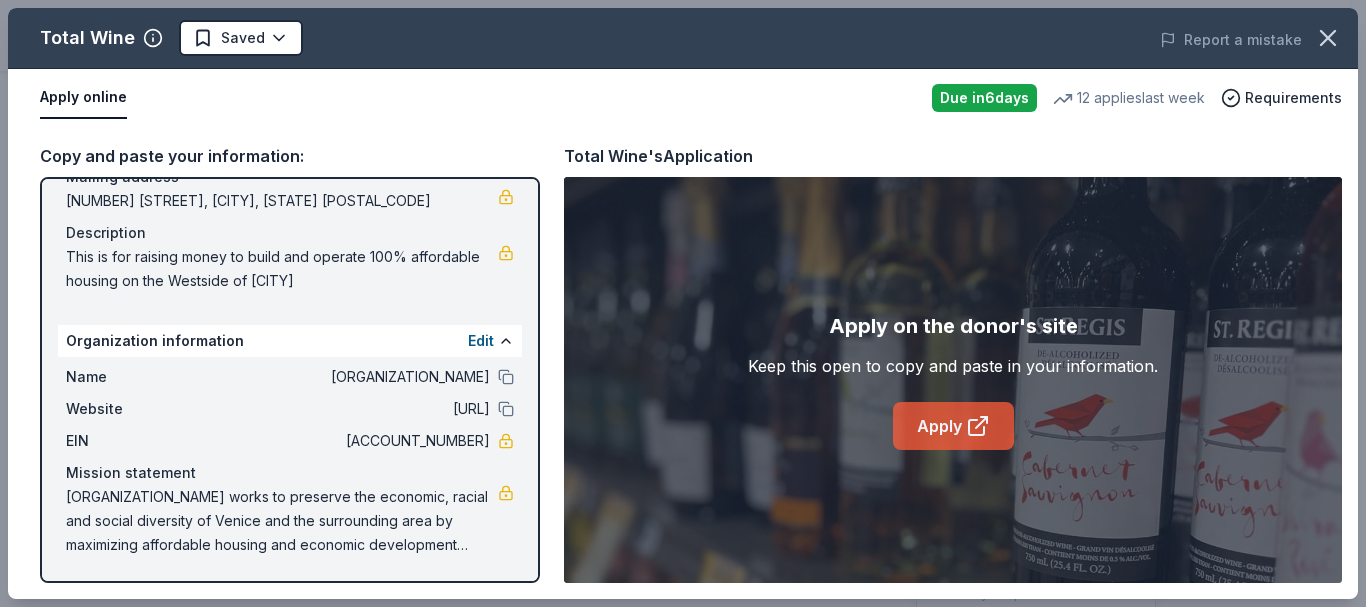 click on "Apply" at bounding box center [953, 426] 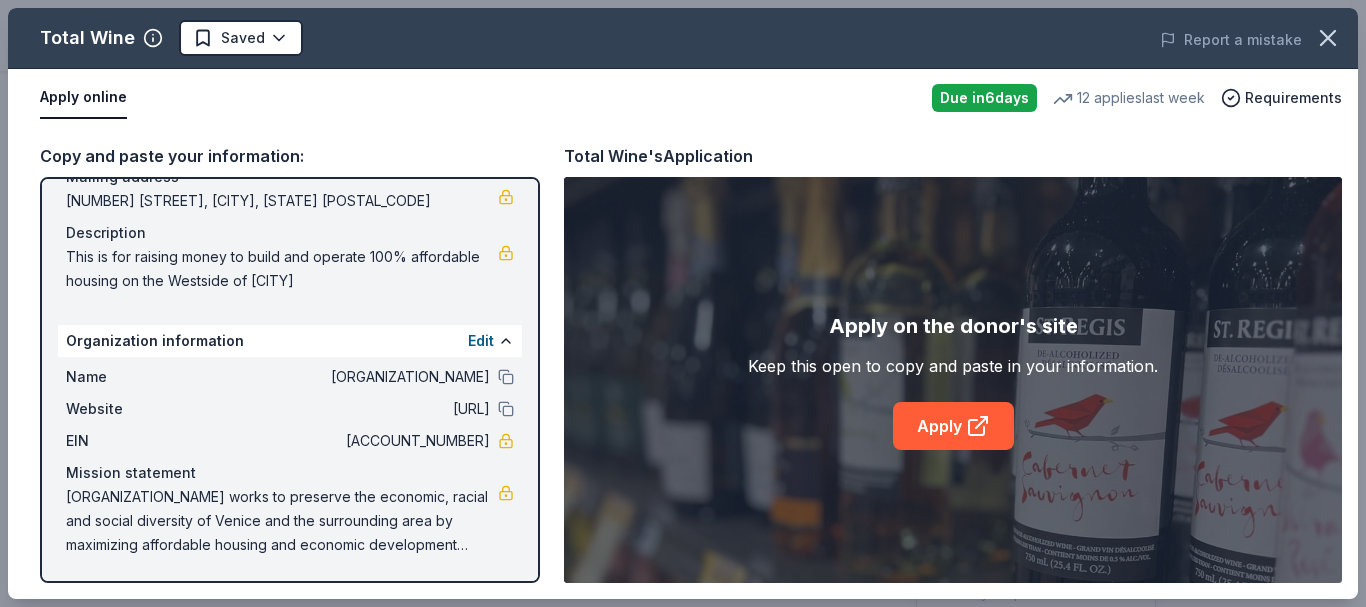 scroll, scrollTop: 0, scrollLeft: 0, axis: both 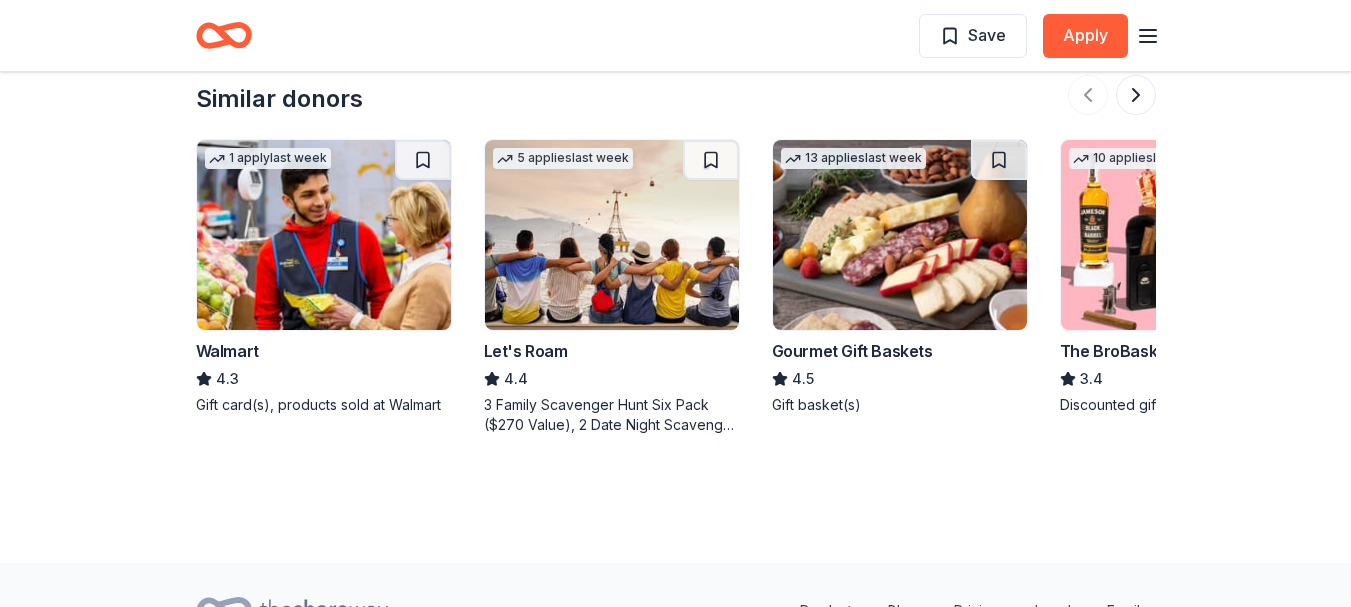 click at bounding box center (1188, 235) 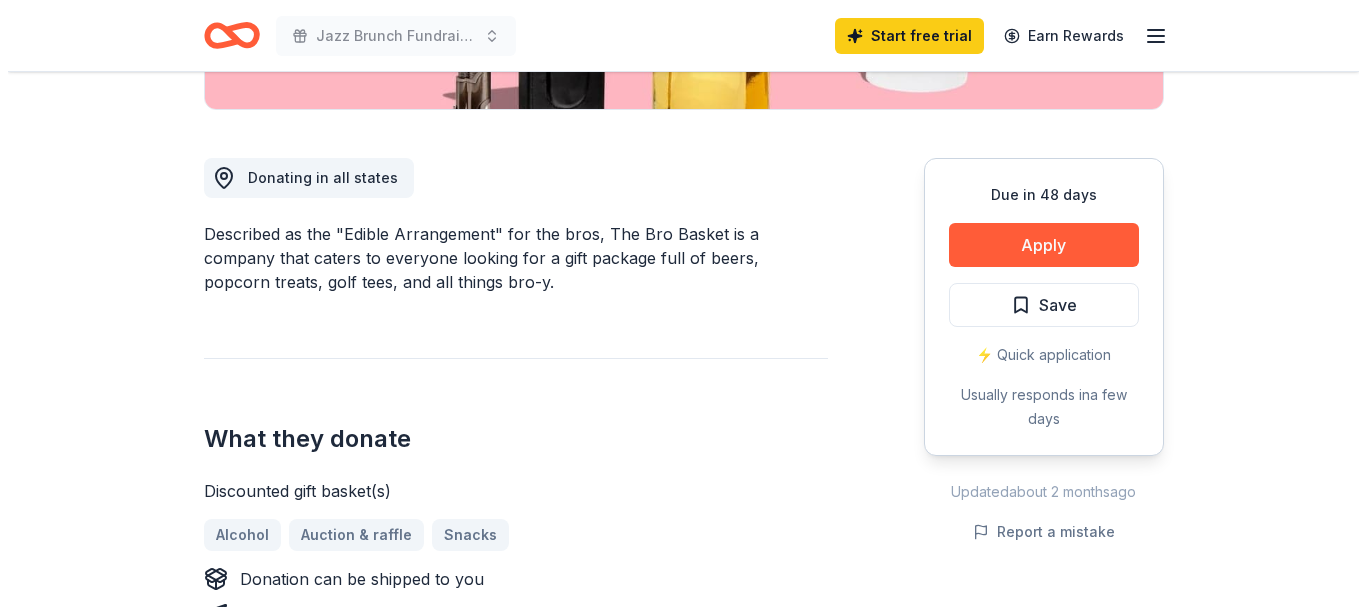 scroll, scrollTop: 500, scrollLeft: 0, axis: vertical 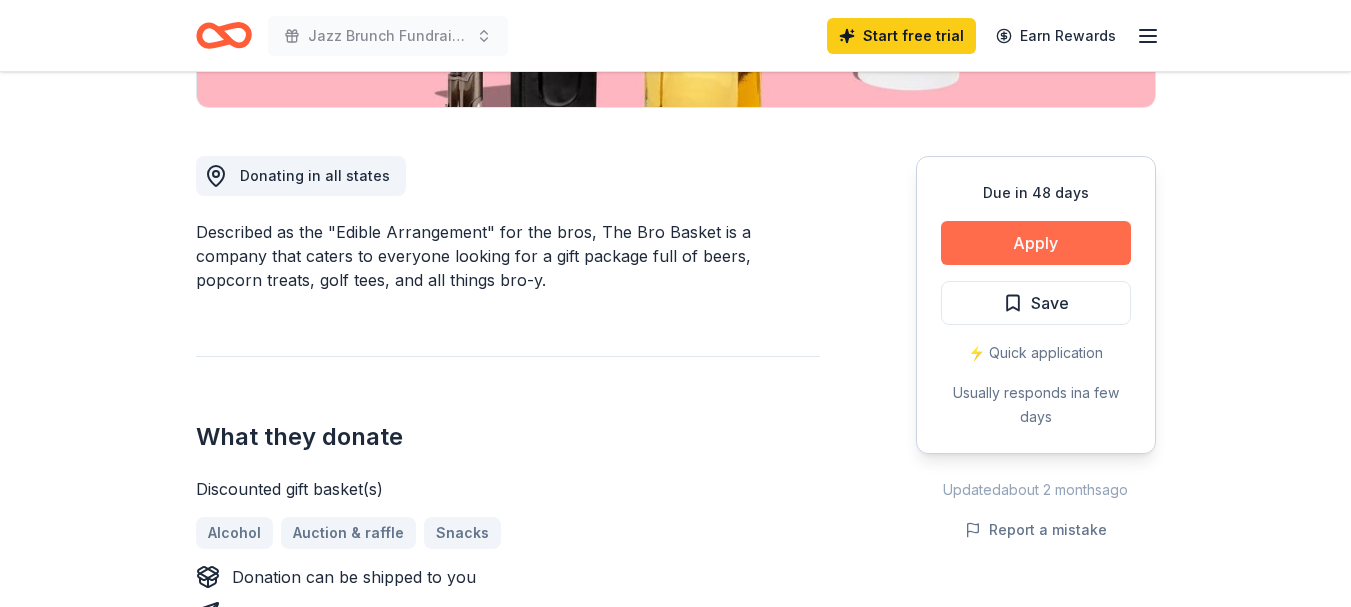click on "Apply" at bounding box center [1036, 243] 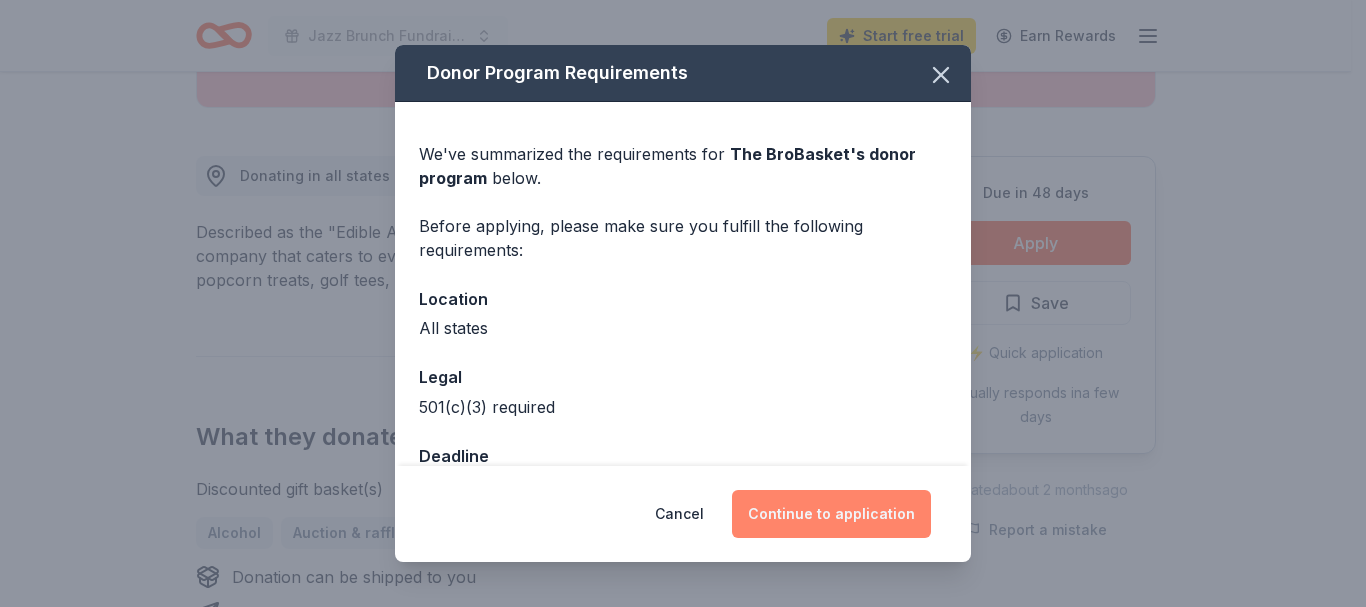 click on "Continue to application" at bounding box center [831, 514] 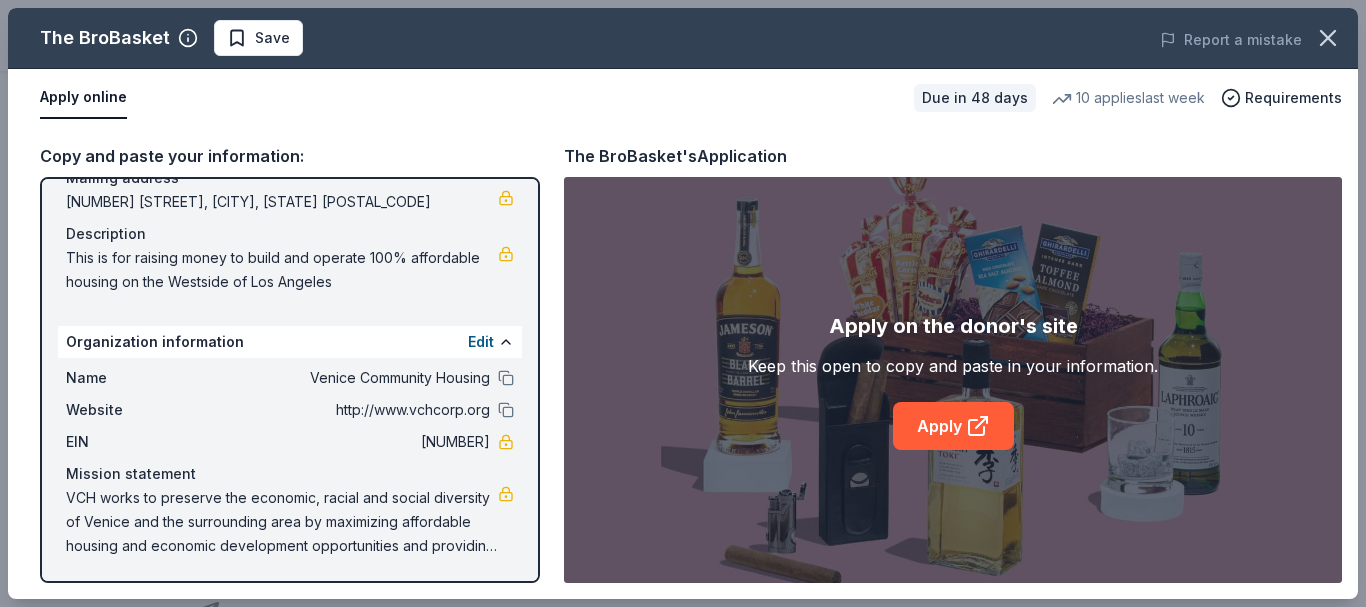 scroll, scrollTop: 166, scrollLeft: 0, axis: vertical 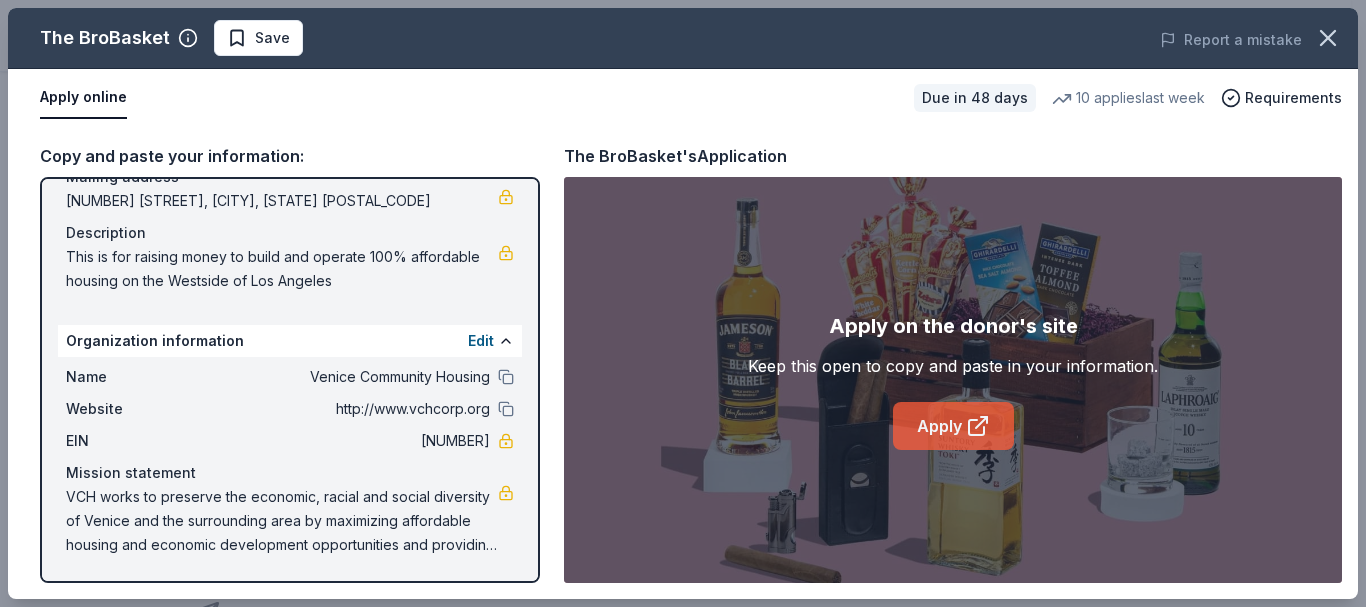 click on "Apply" at bounding box center [953, 426] 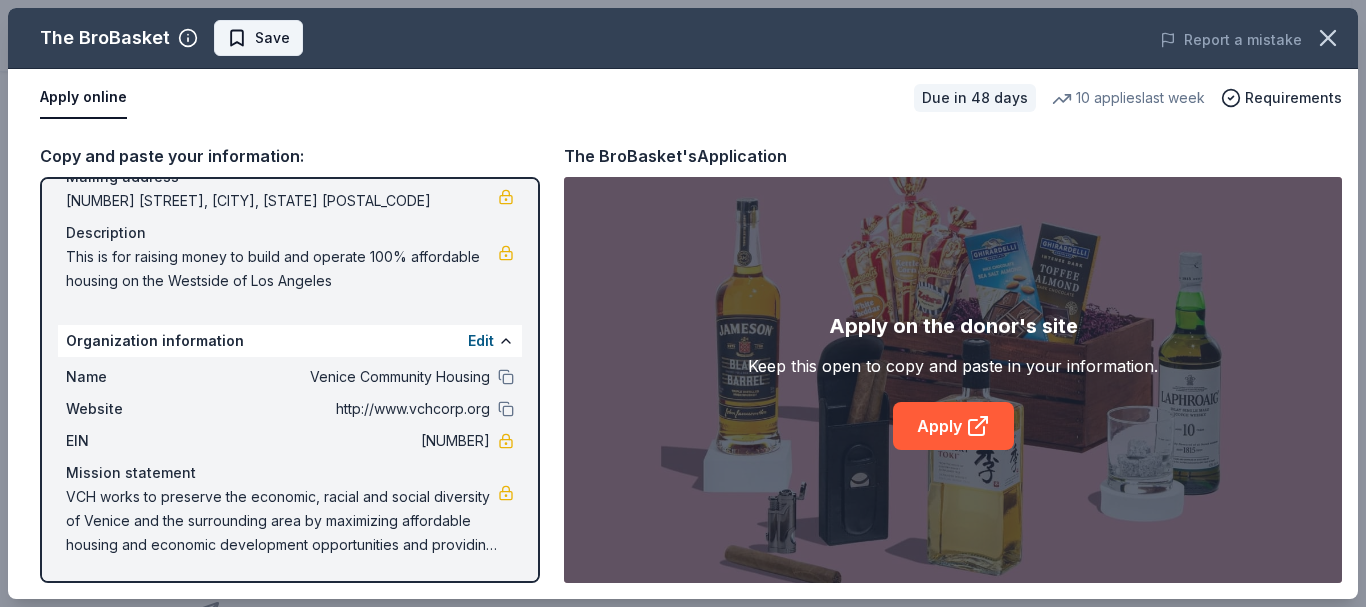 click on "Save" at bounding box center (272, 38) 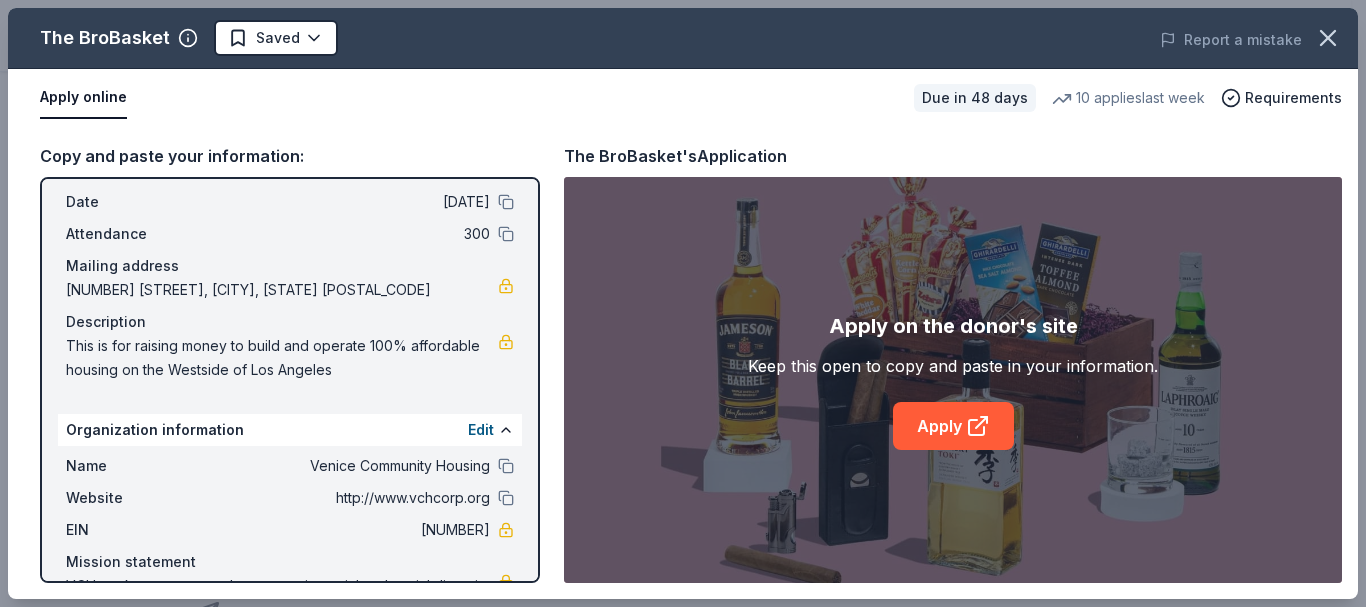 scroll, scrollTop: 0, scrollLeft: 0, axis: both 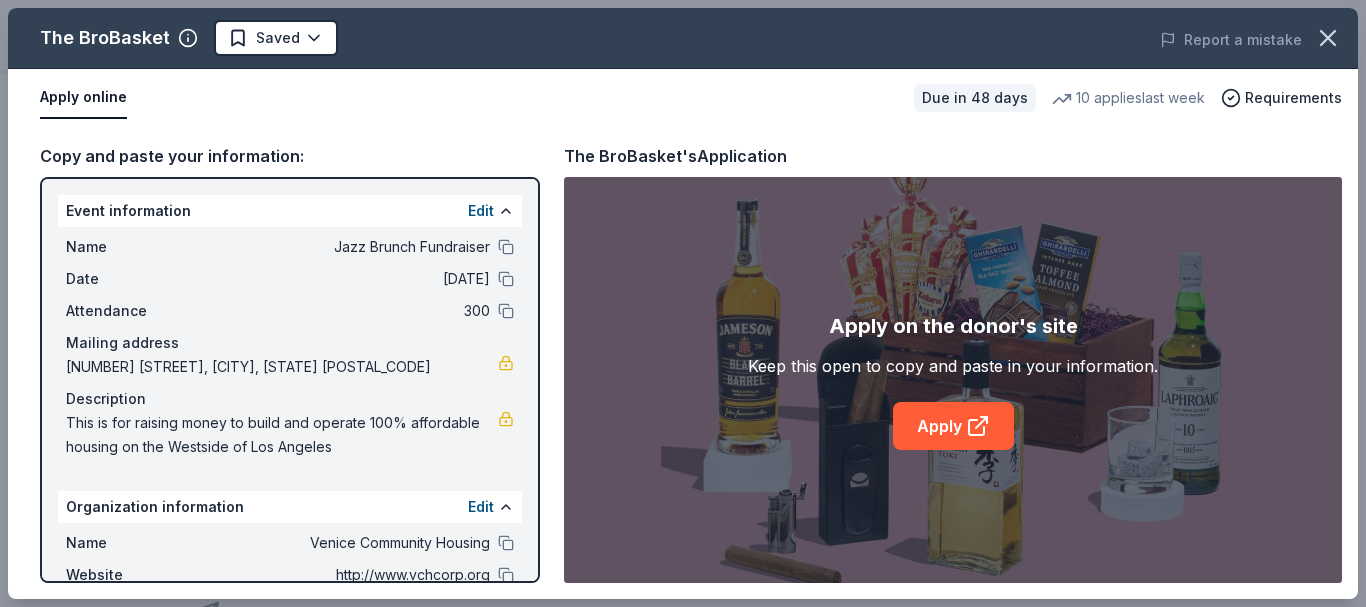 click on "Apply online" at bounding box center (83, 98) 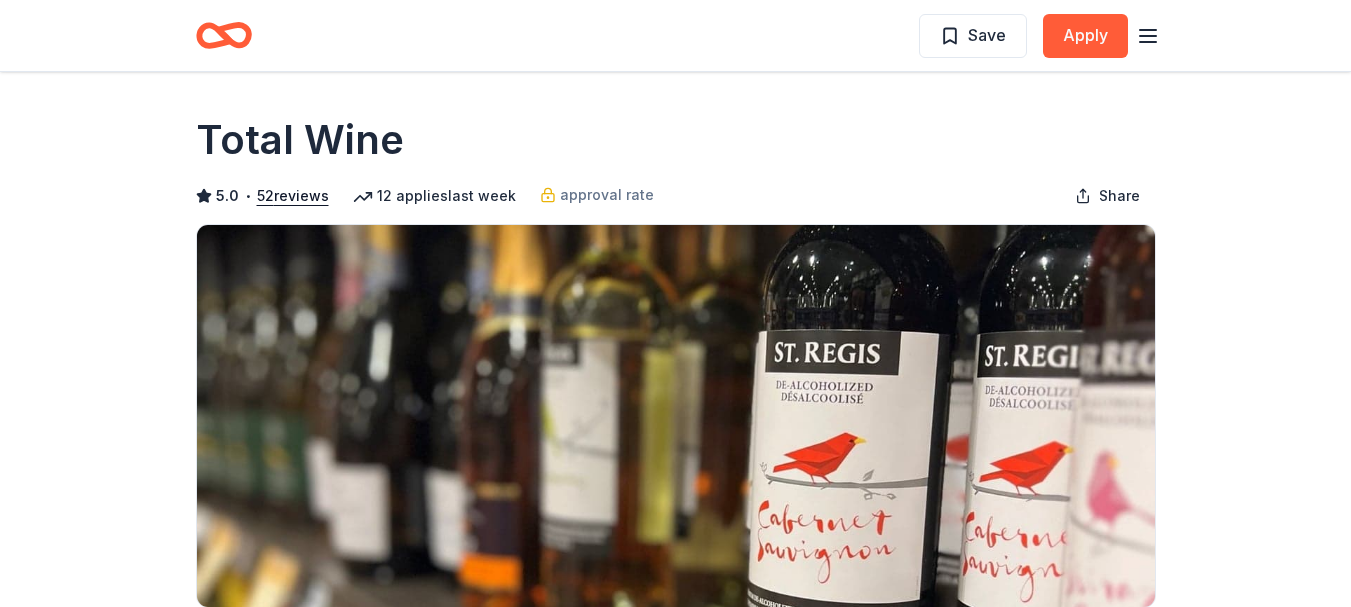 scroll, scrollTop: 2568, scrollLeft: 0, axis: vertical 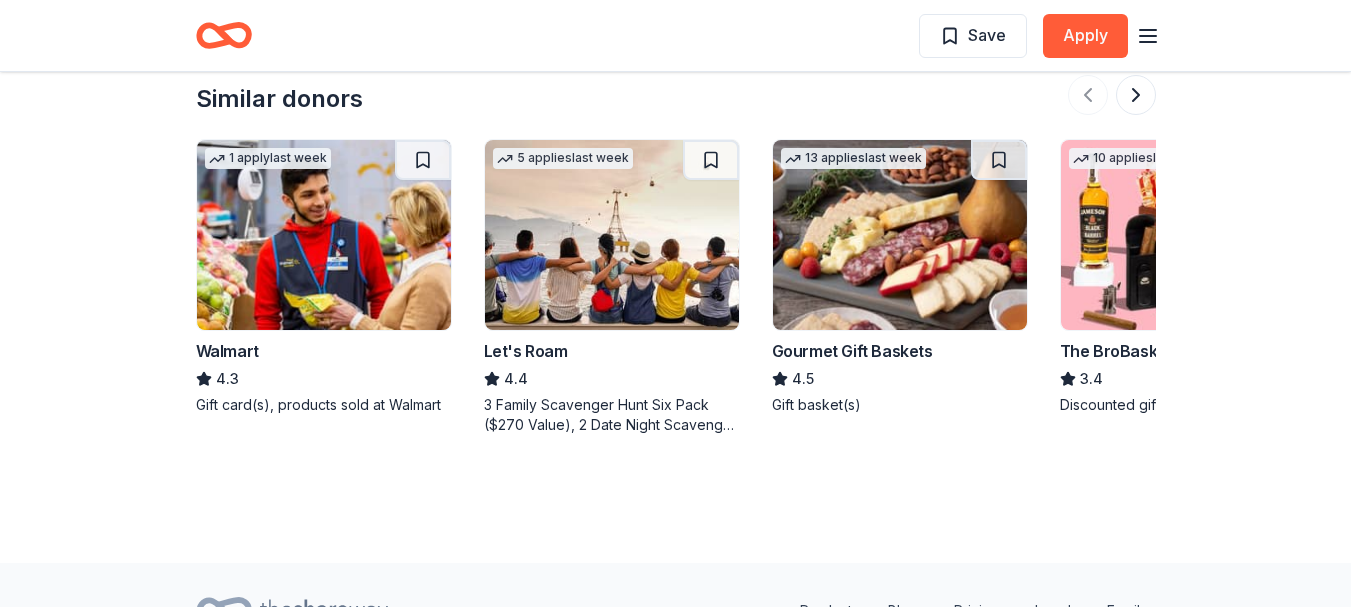 click 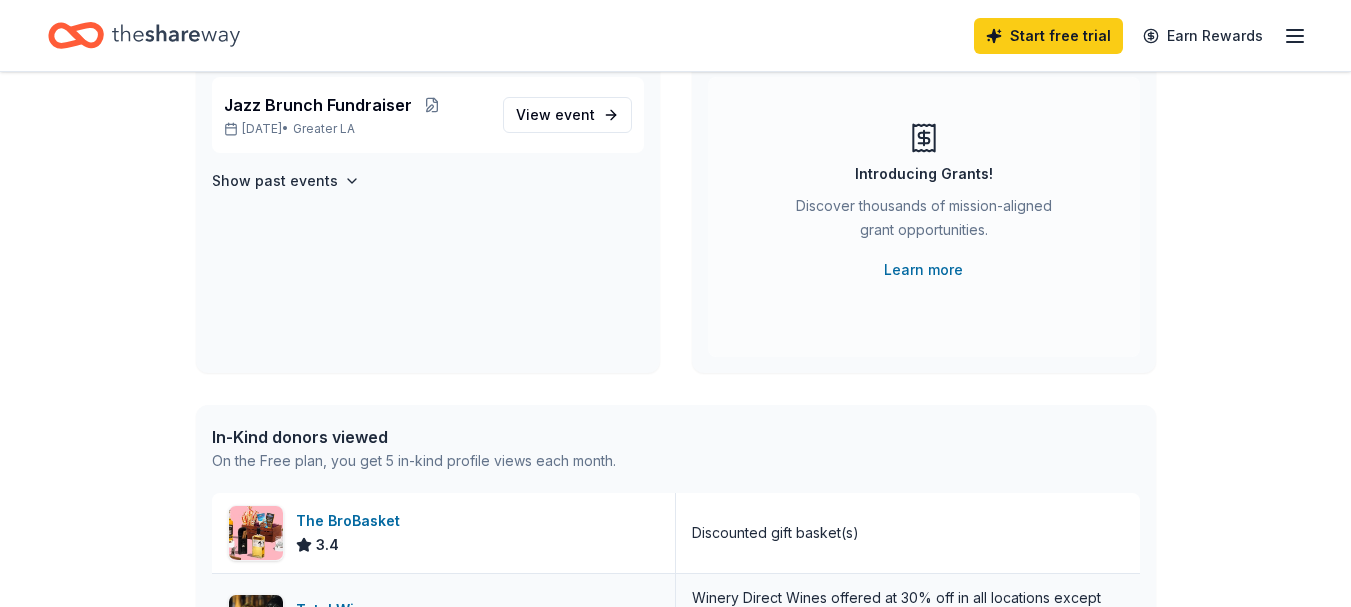 scroll, scrollTop: 0, scrollLeft: 0, axis: both 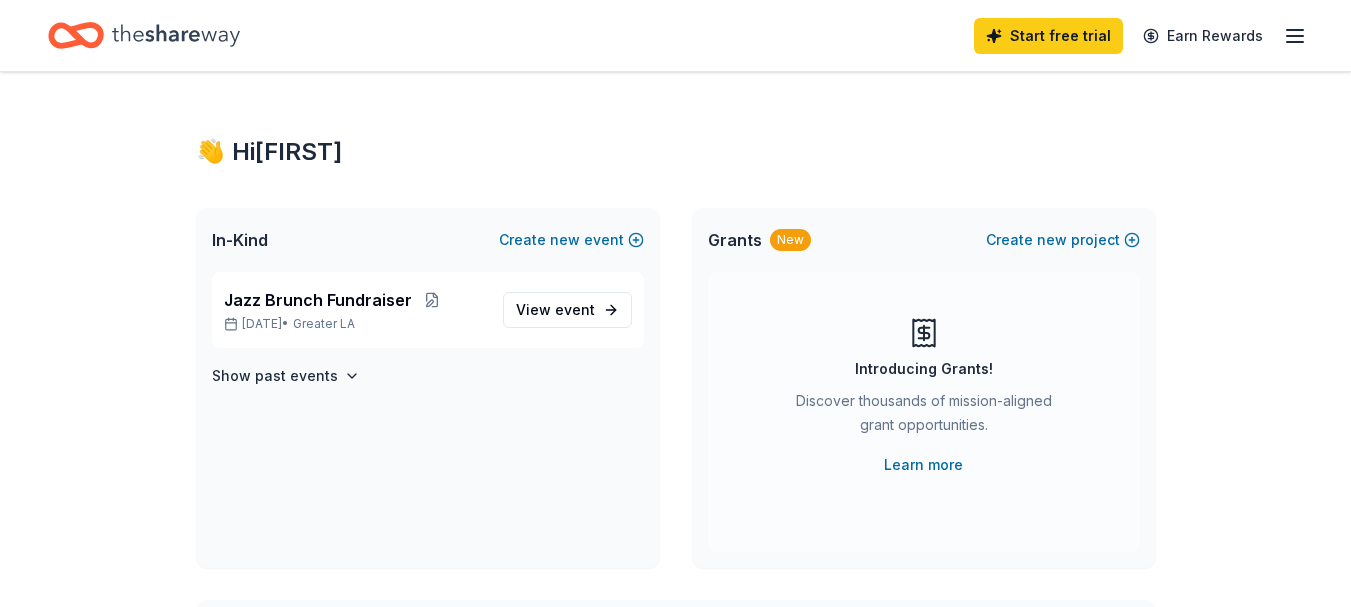 click on "New" at bounding box center [790, 240] 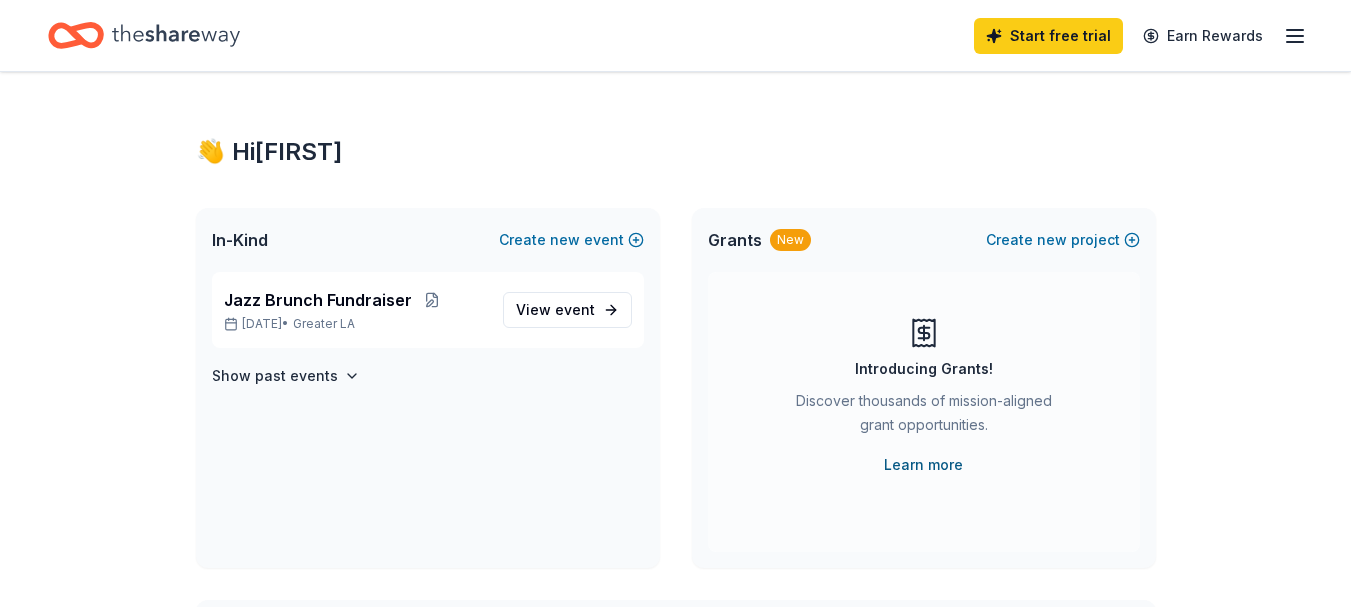 click on "Learn more" at bounding box center (923, 465) 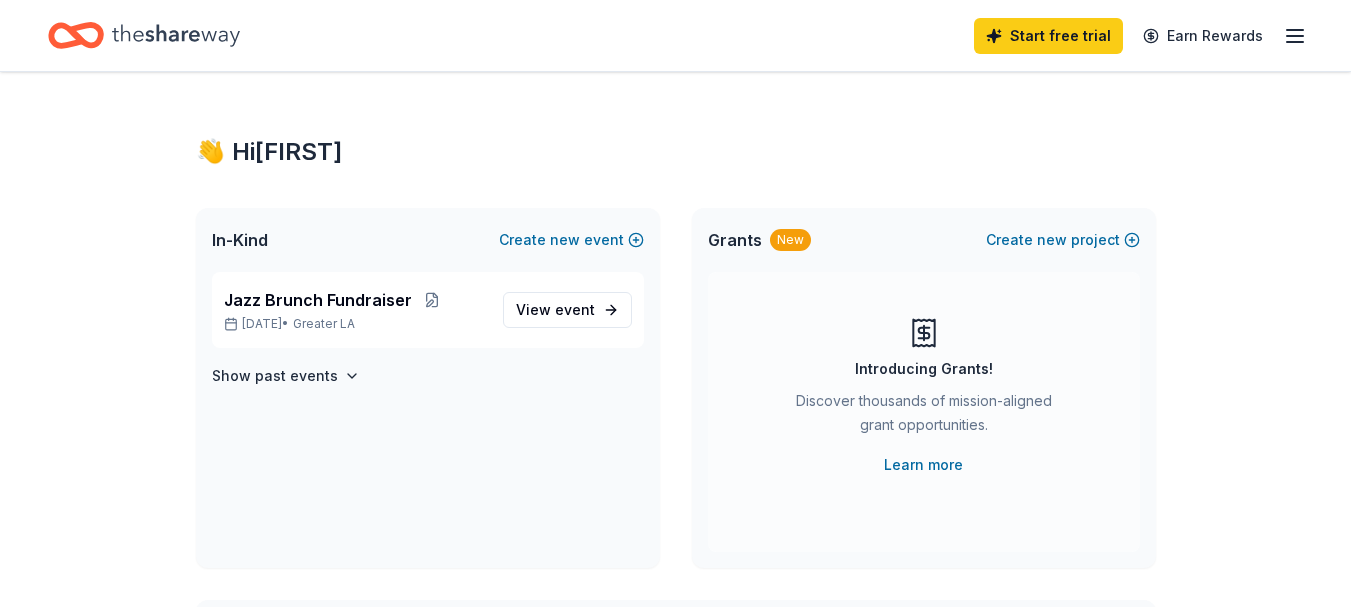 click 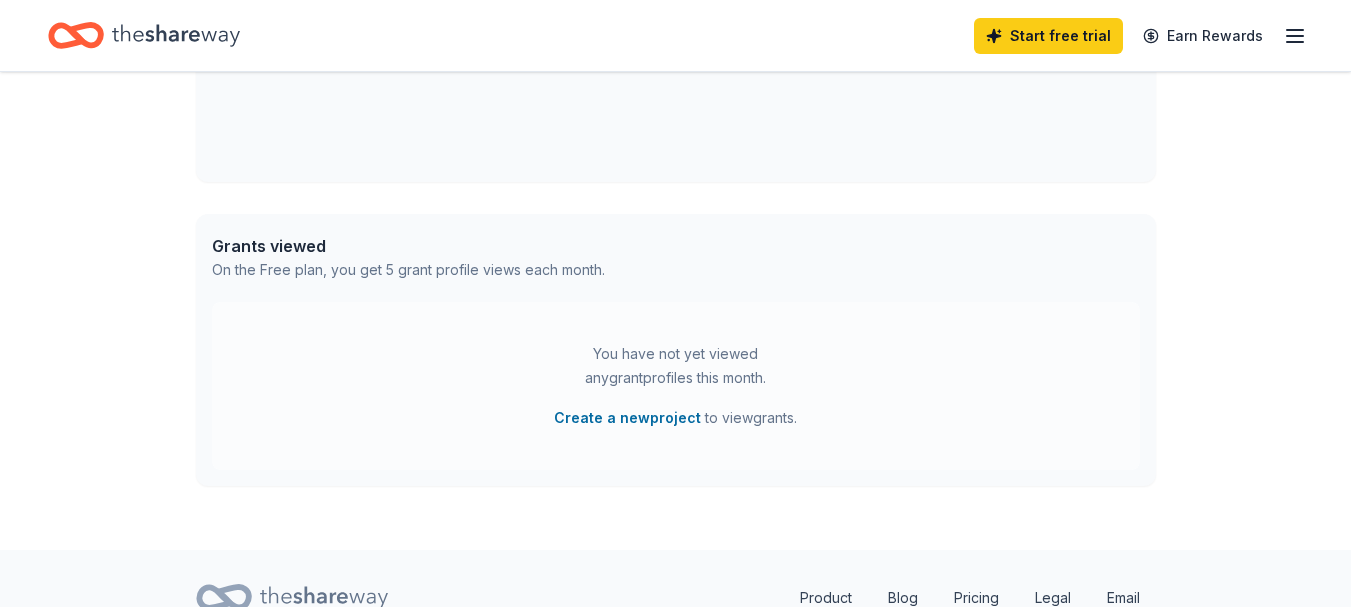 scroll, scrollTop: 1005, scrollLeft: 0, axis: vertical 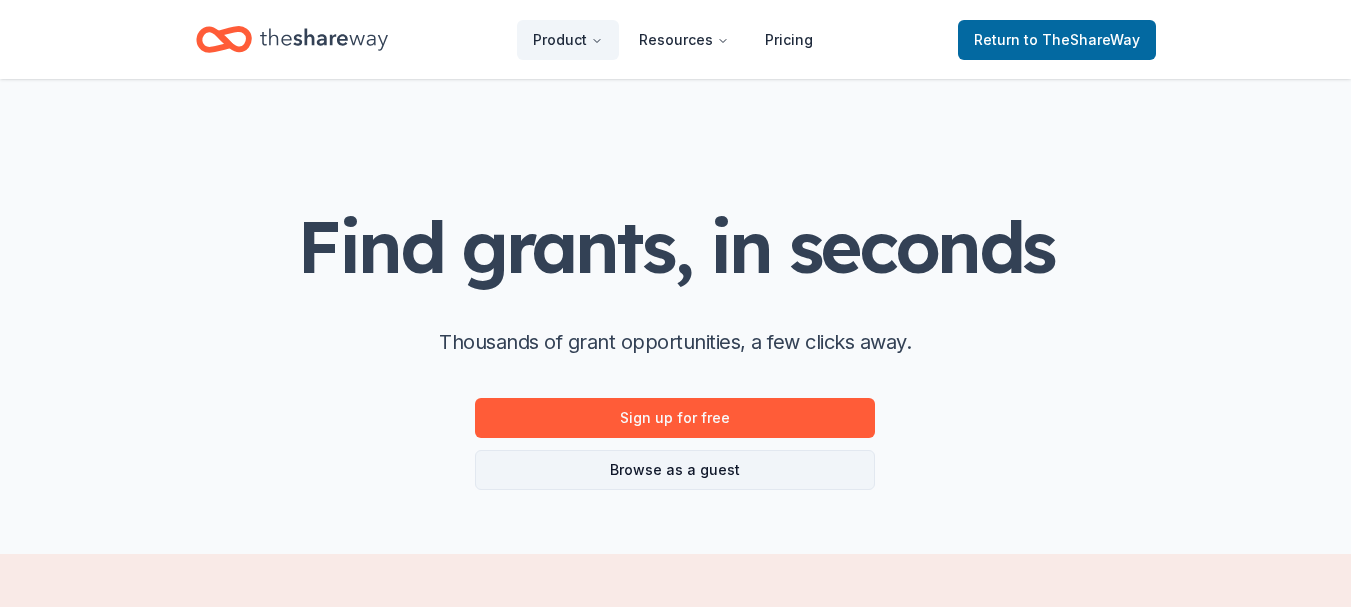 click on "Browse as a guest" at bounding box center (675, 470) 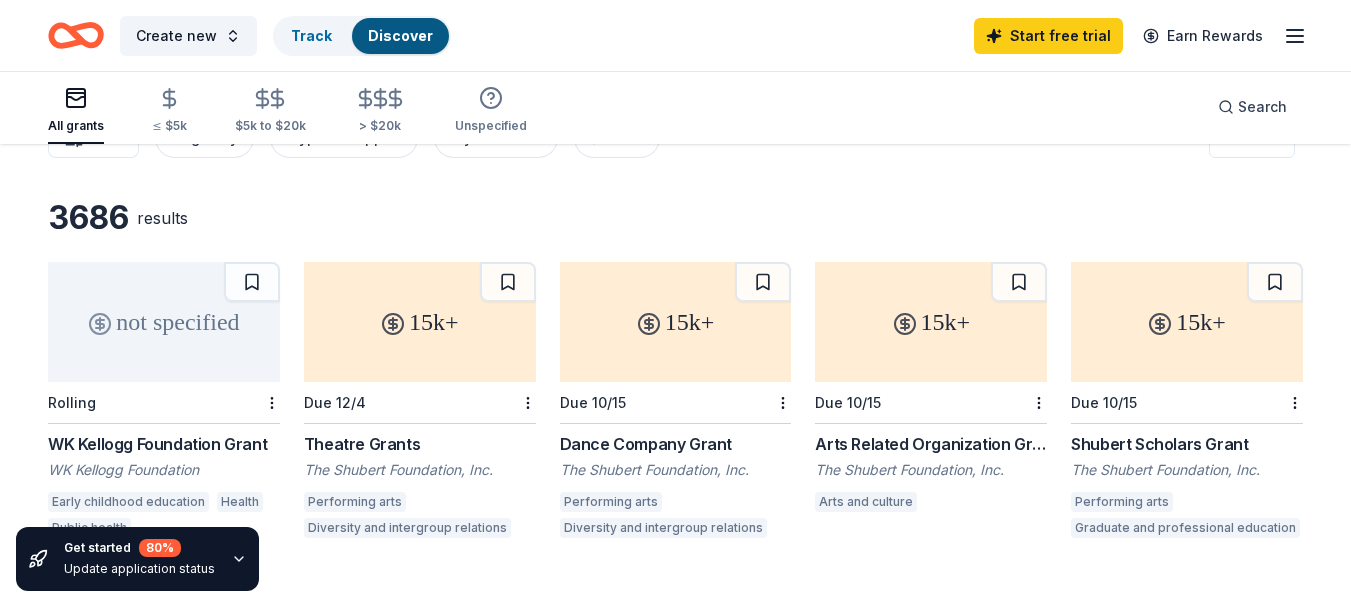 scroll, scrollTop: 0, scrollLeft: 0, axis: both 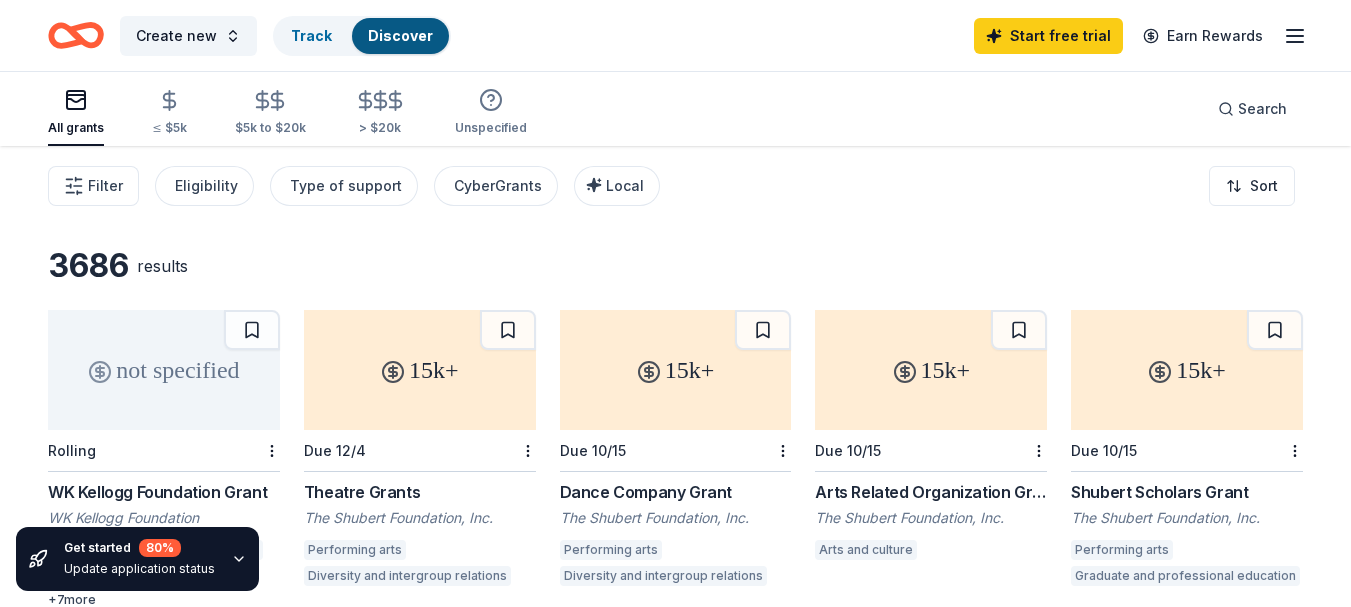 click 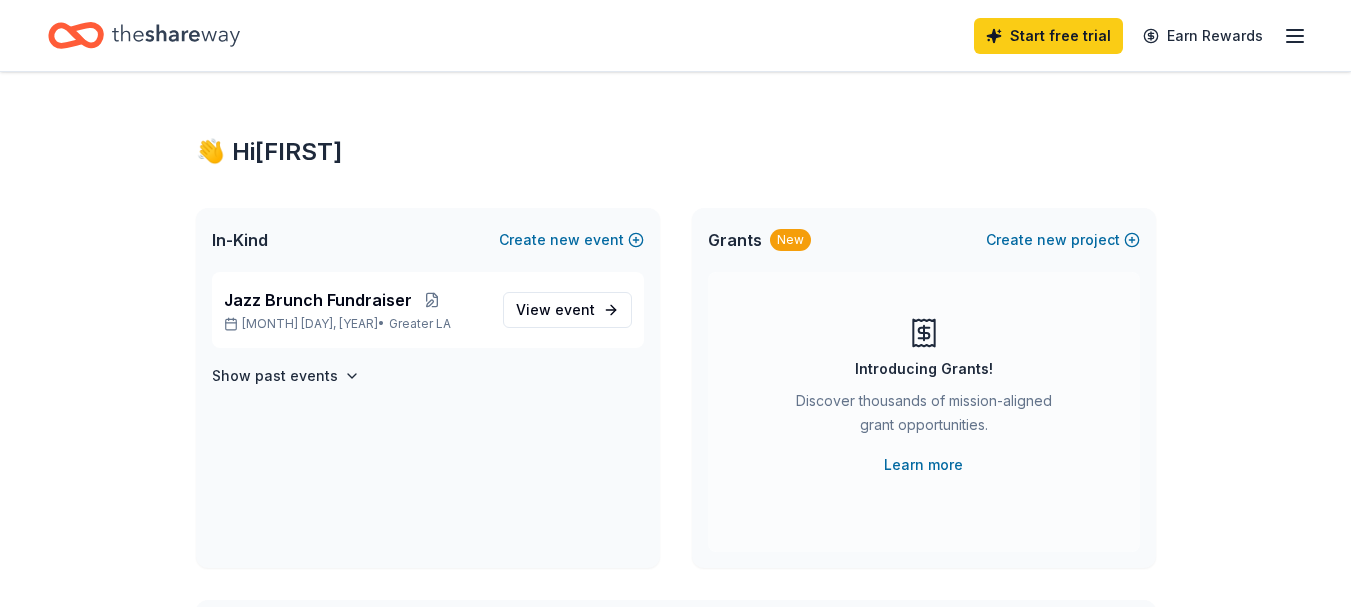 click 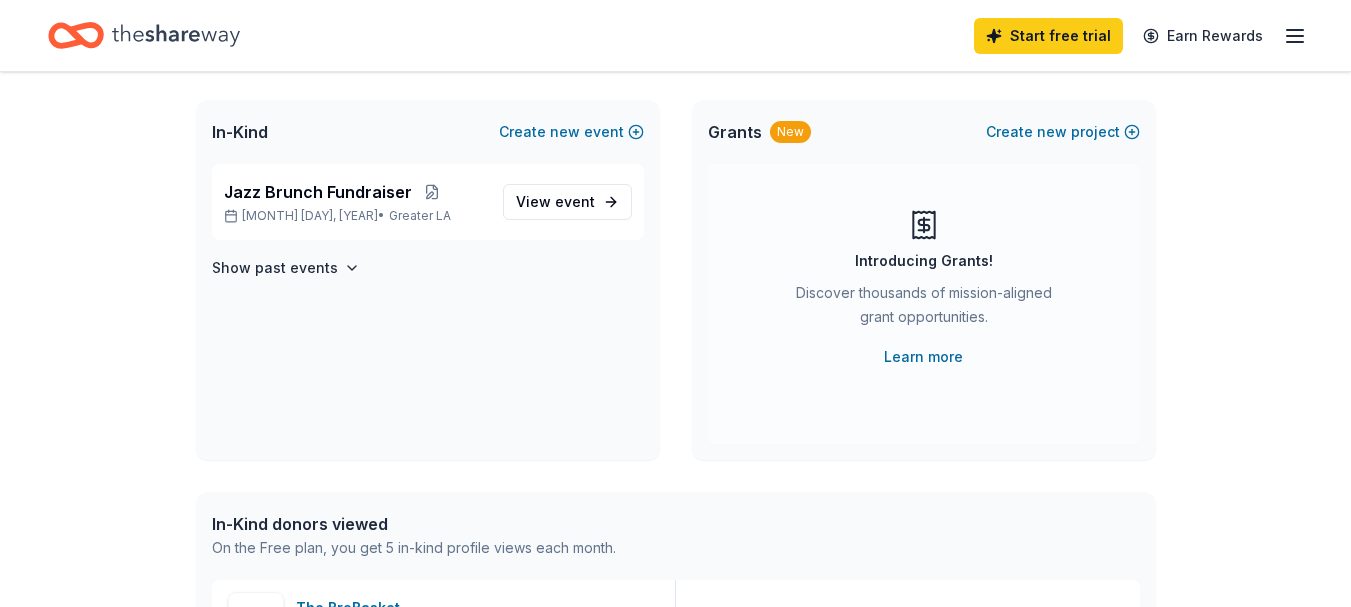 scroll, scrollTop: 0, scrollLeft: 0, axis: both 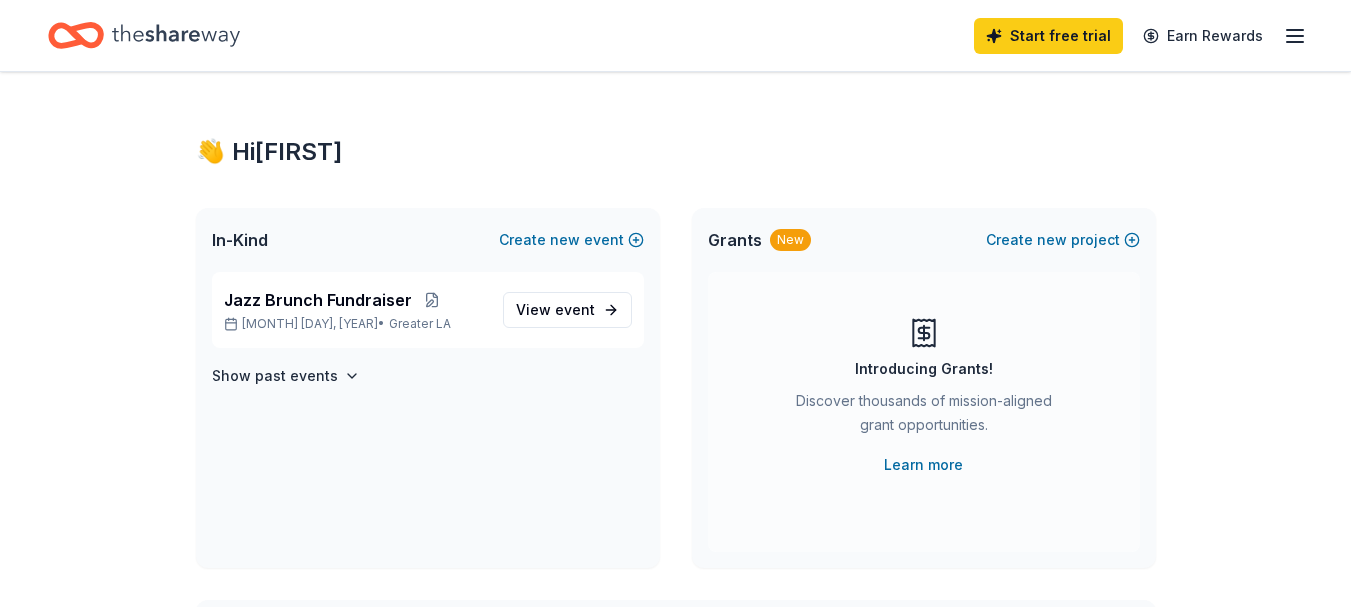 click 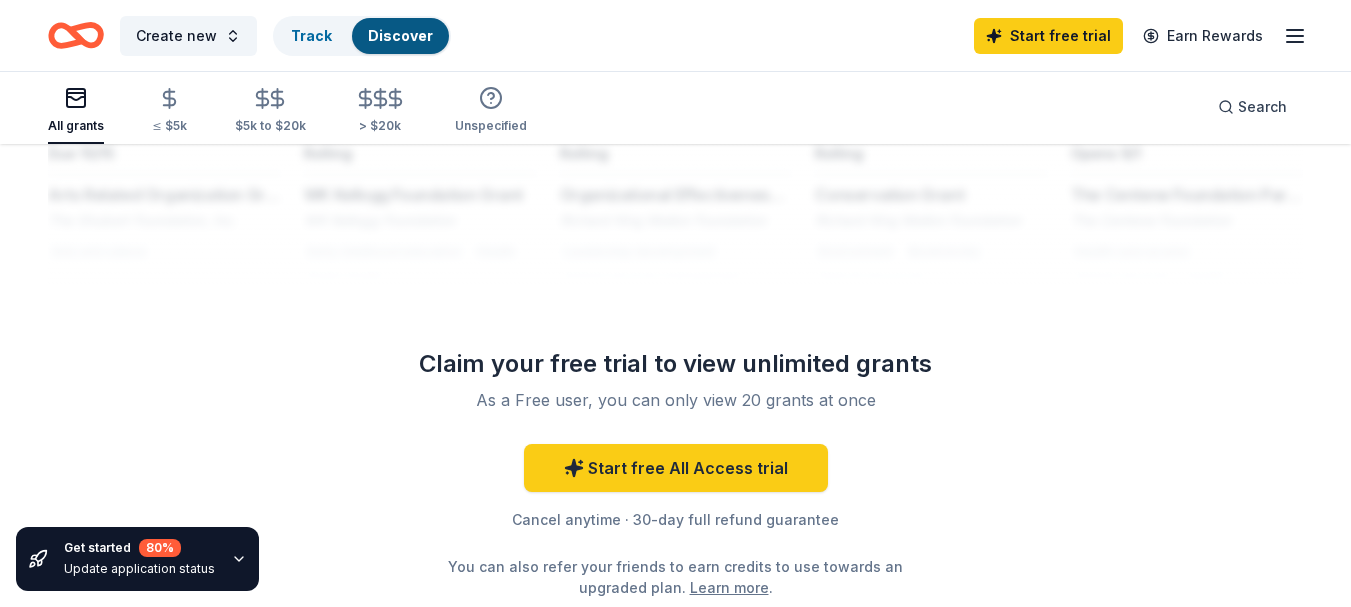 scroll, scrollTop: 1800, scrollLeft: 0, axis: vertical 